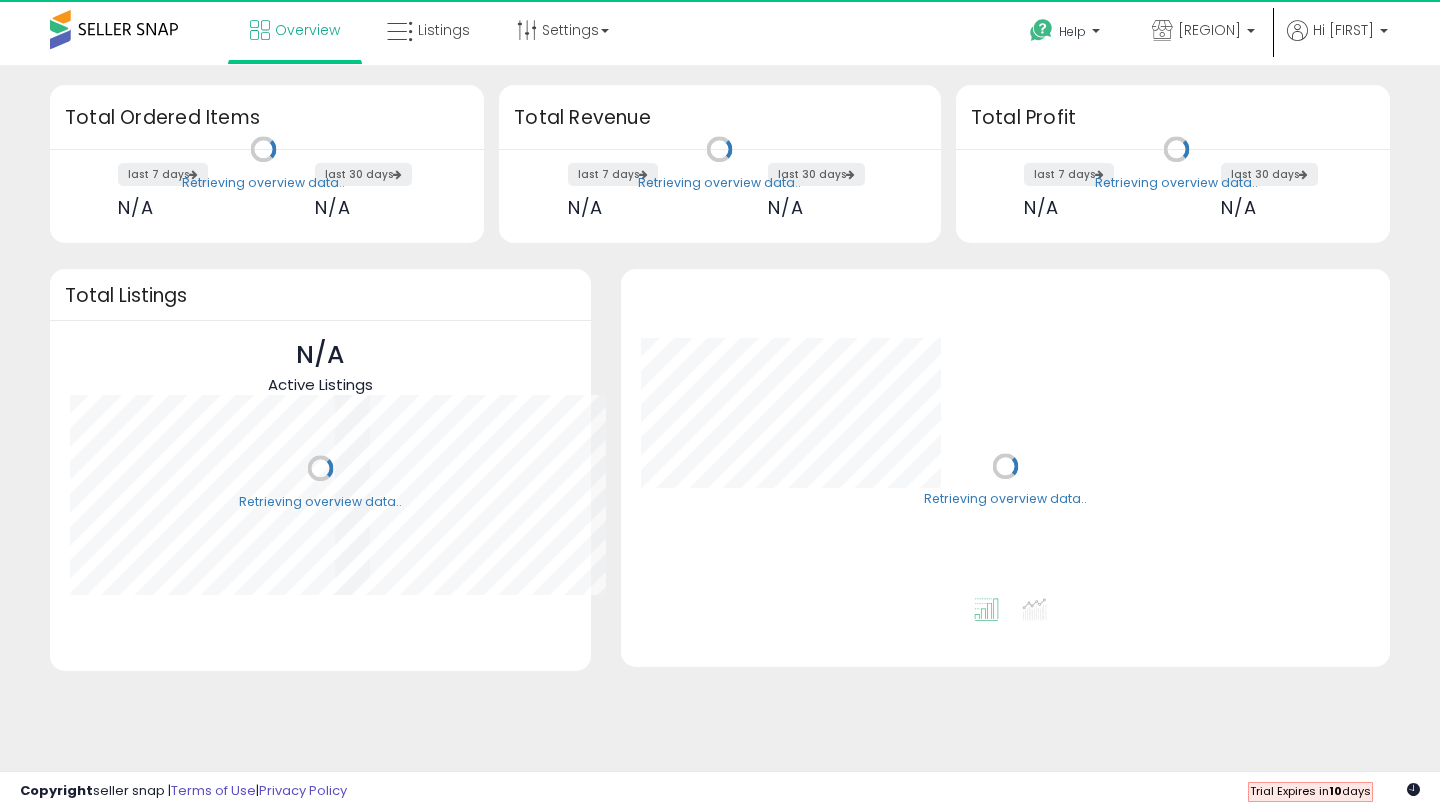 scroll, scrollTop: 0, scrollLeft: 0, axis: both 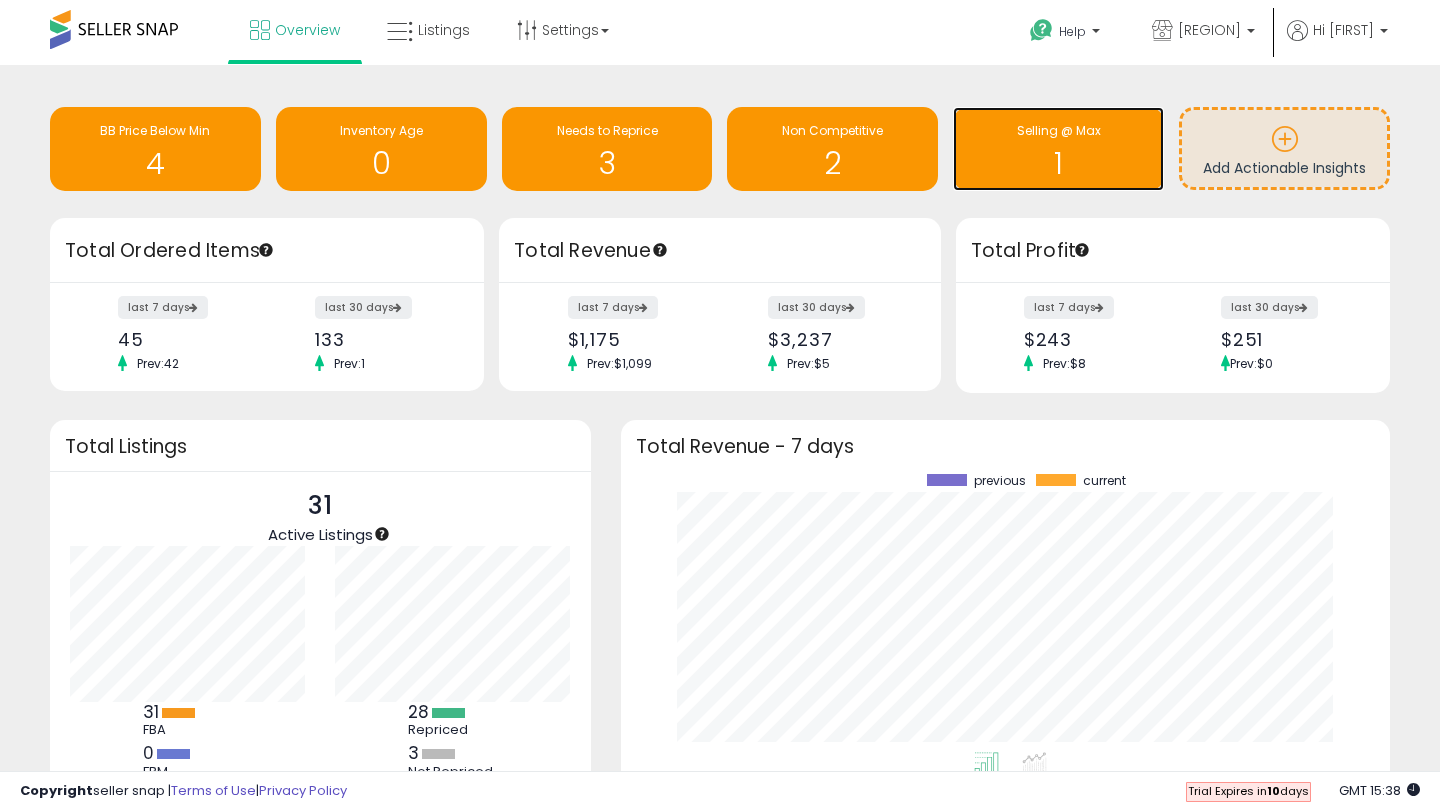 click on "1" at bounding box center (1058, 163) 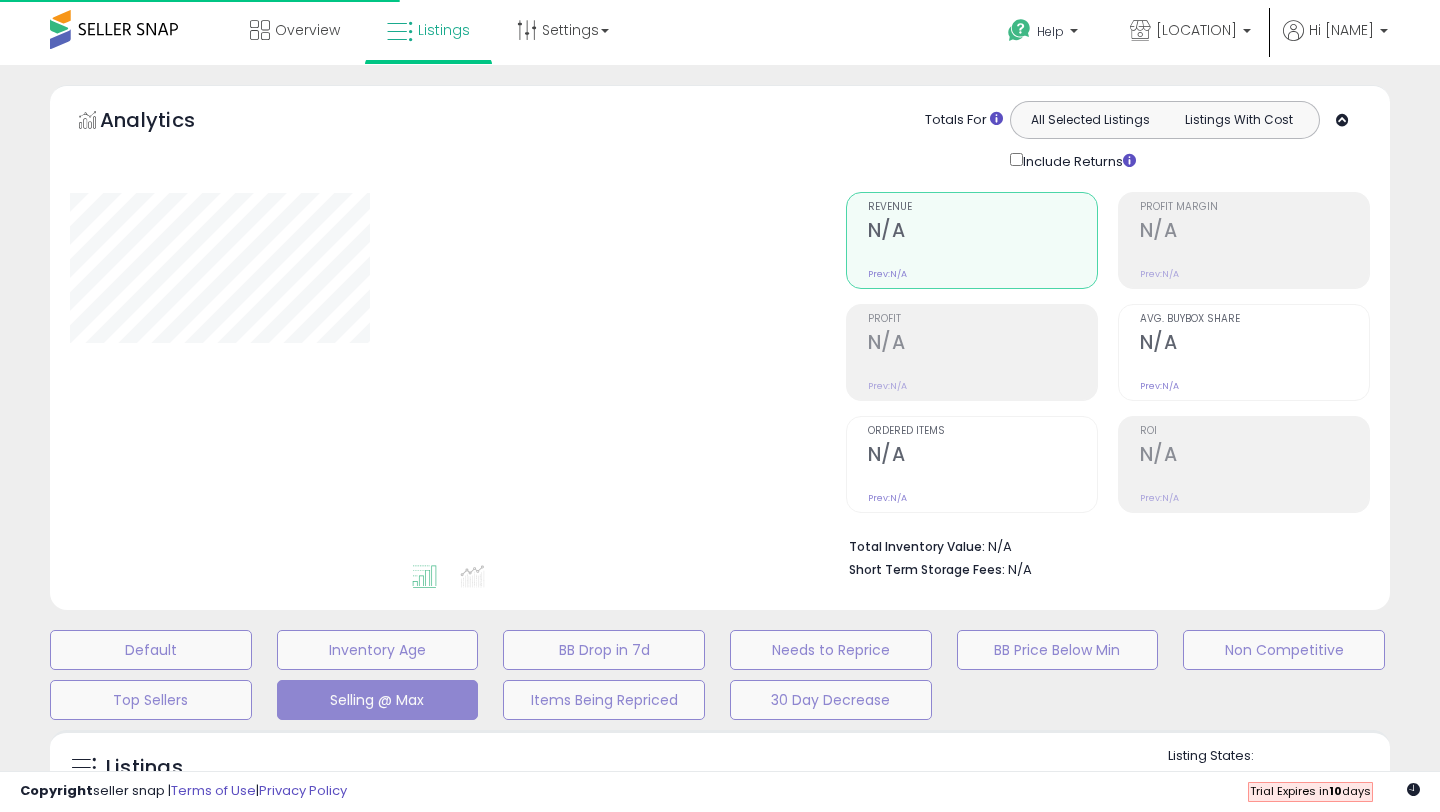 scroll, scrollTop: 0, scrollLeft: 0, axis: both 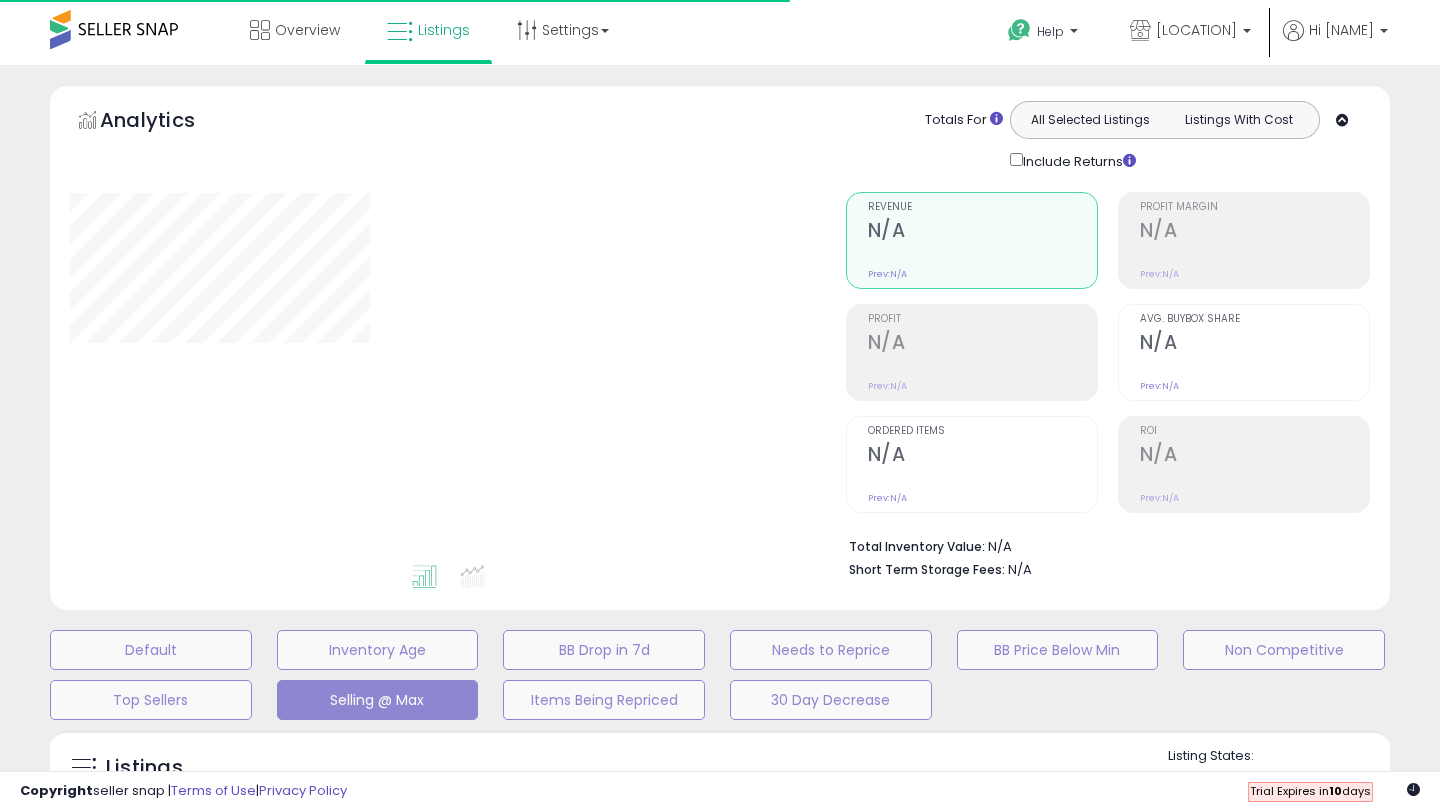 select on "**" 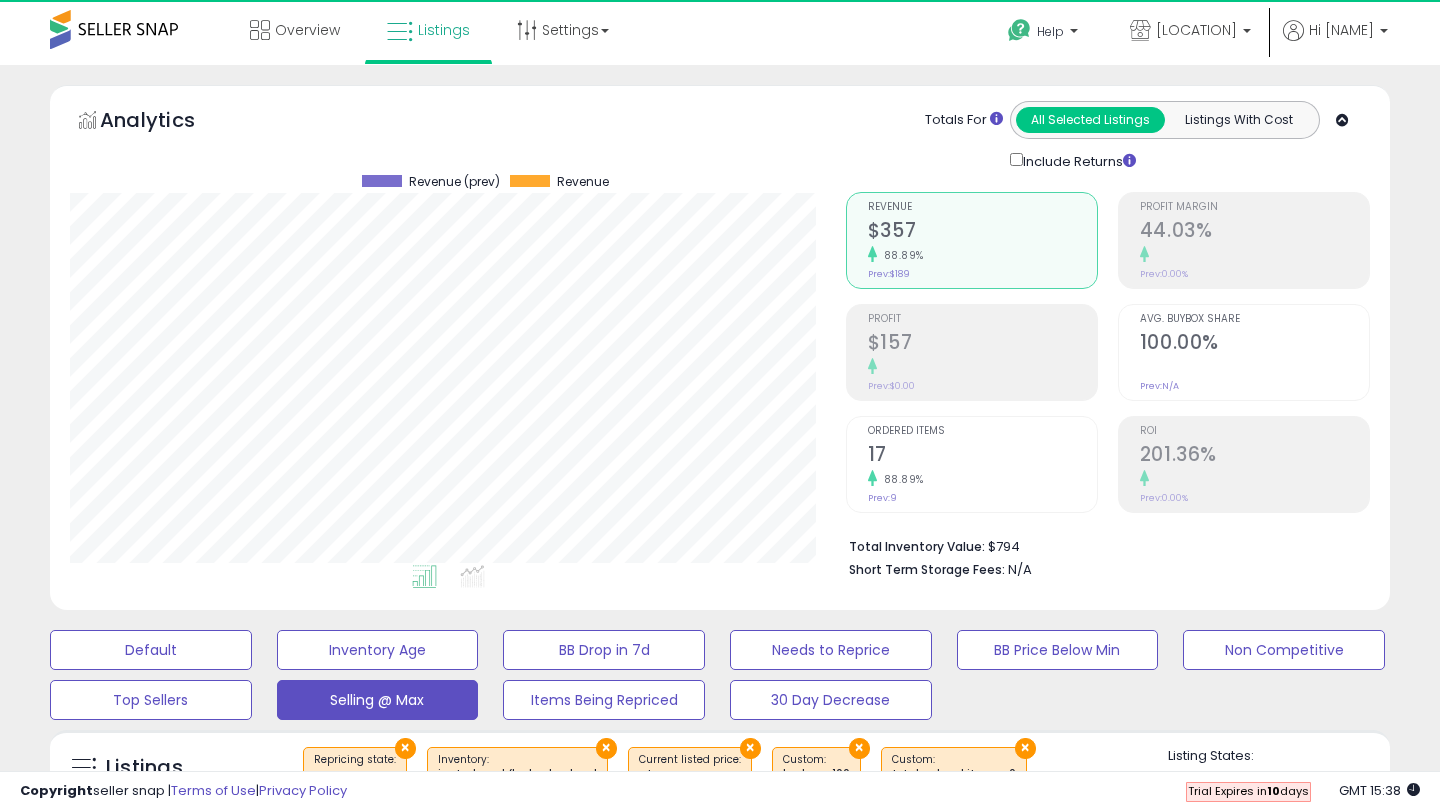 scroll, scrollTop: 999590, scrollLeft: 999224, axis: both 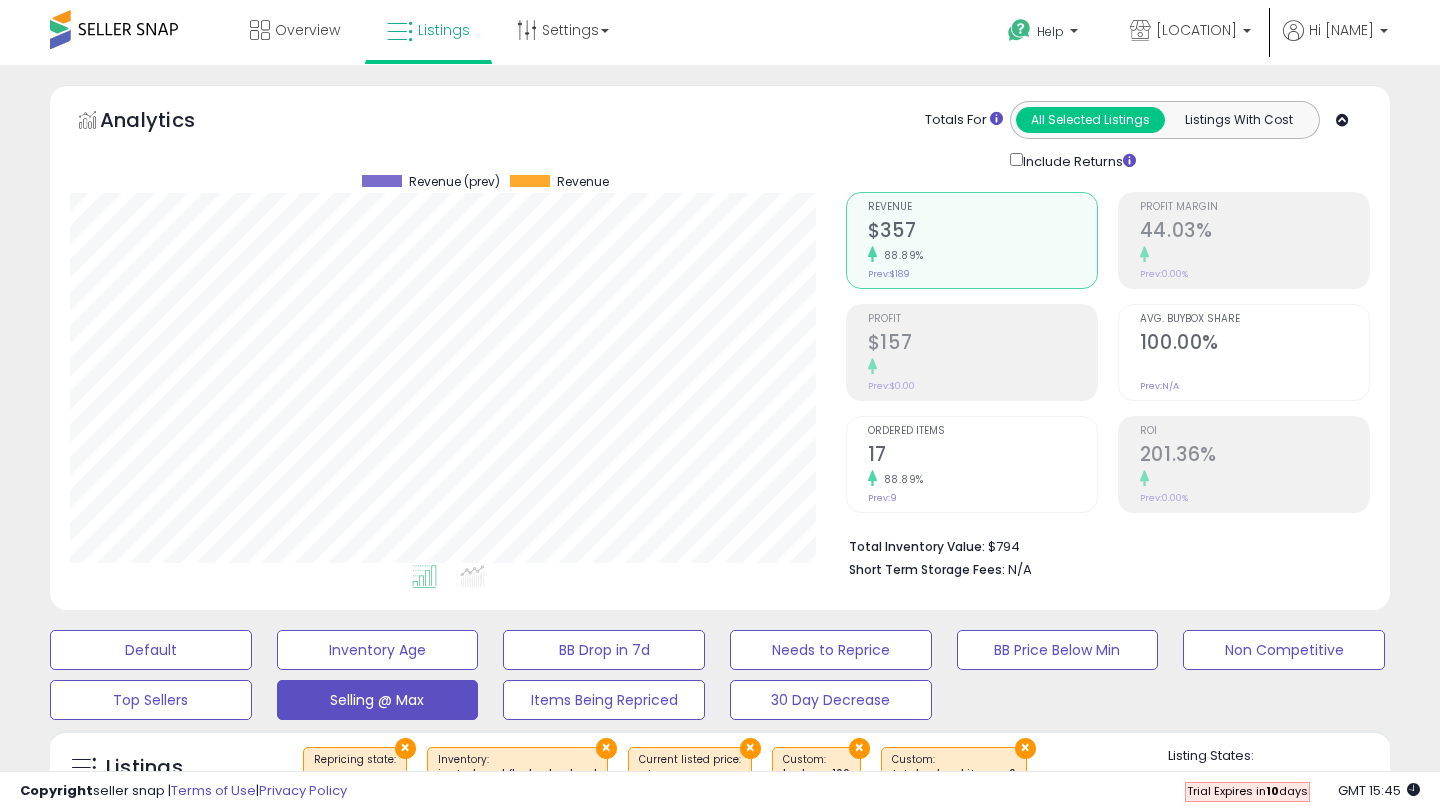 click at bounding box center [114, 29] 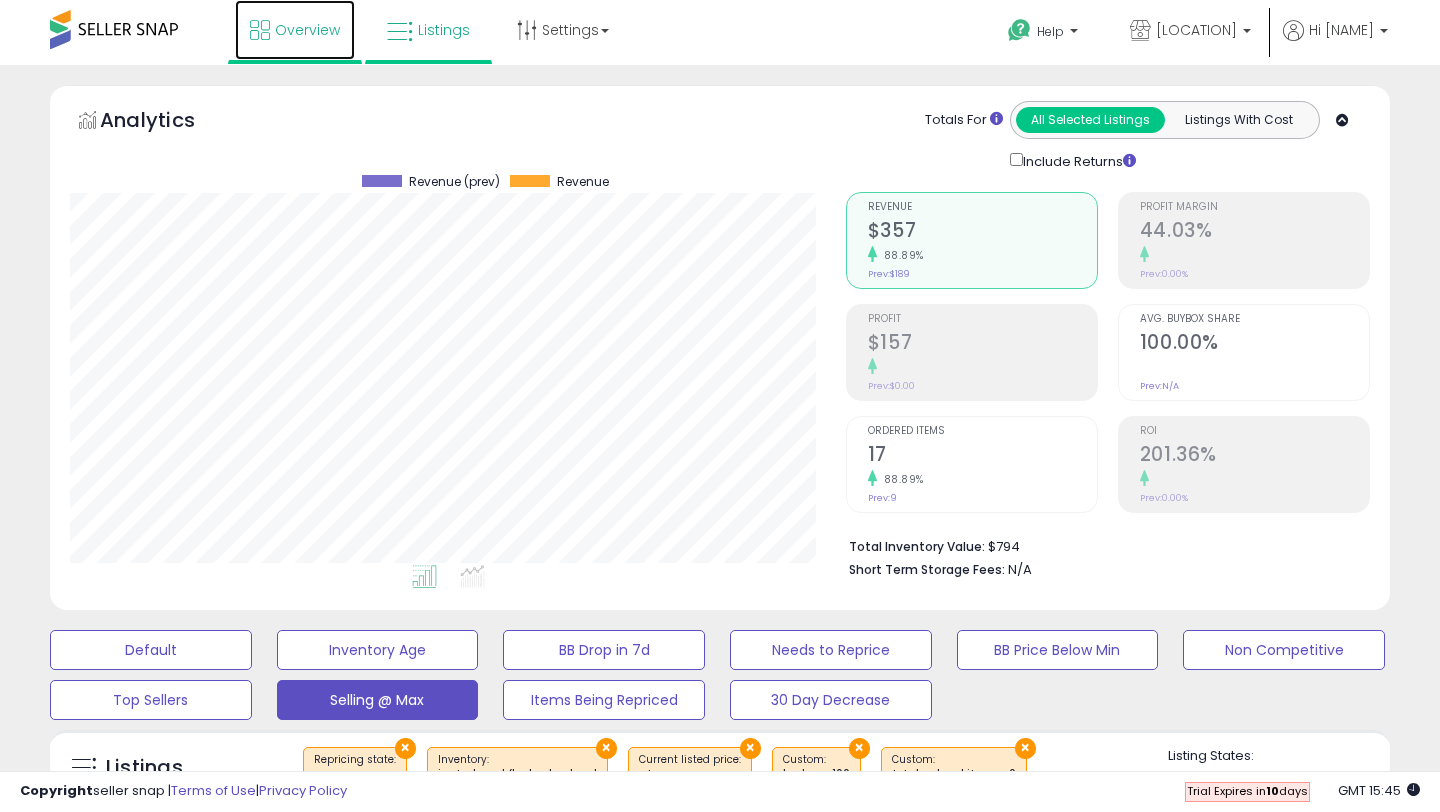click on "Overview" at bounding box center [307, 30] 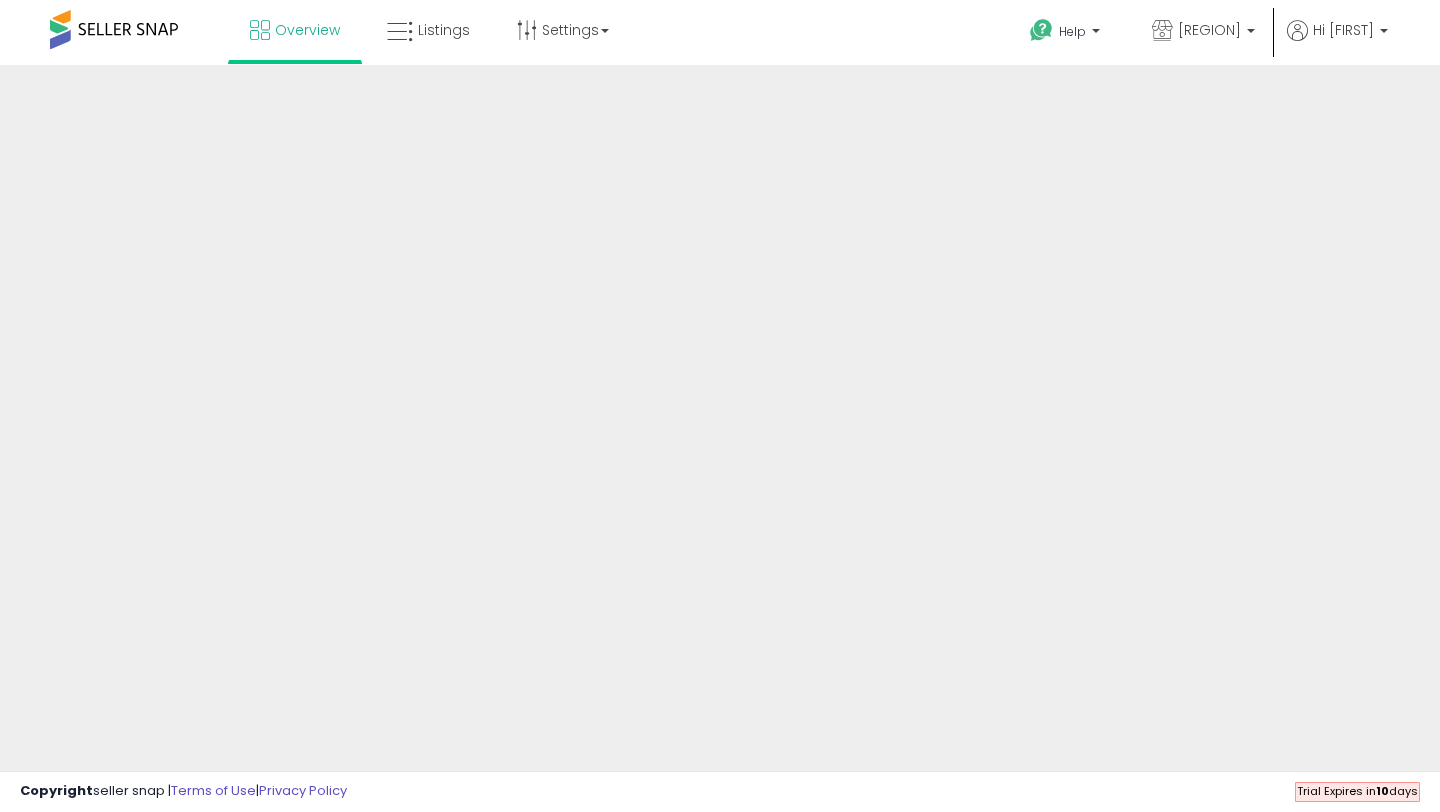 scroll, scrollTop: 0, scrollLeft: 0, axis: both 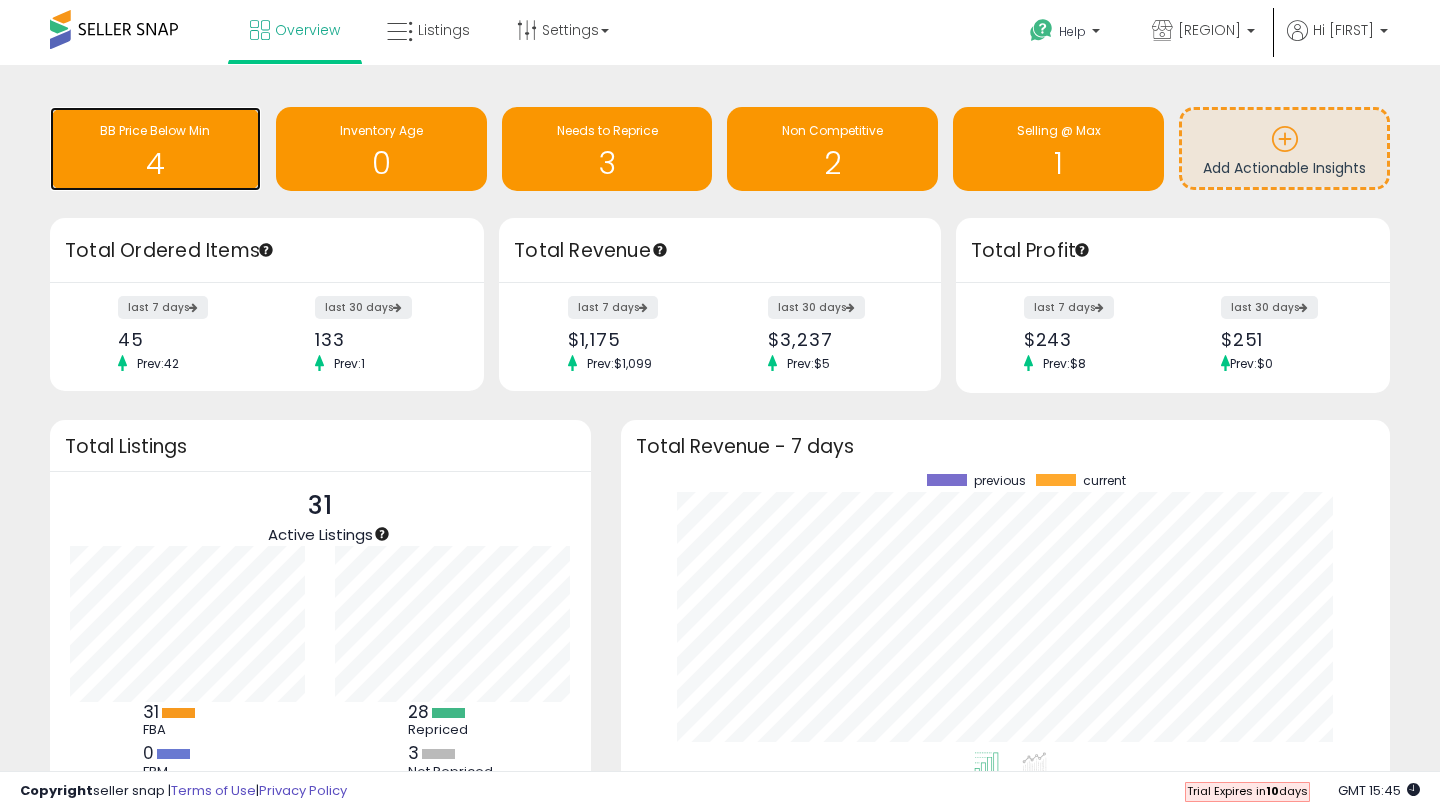click on "BB Price Below Min" at bounding box center [155, 130] 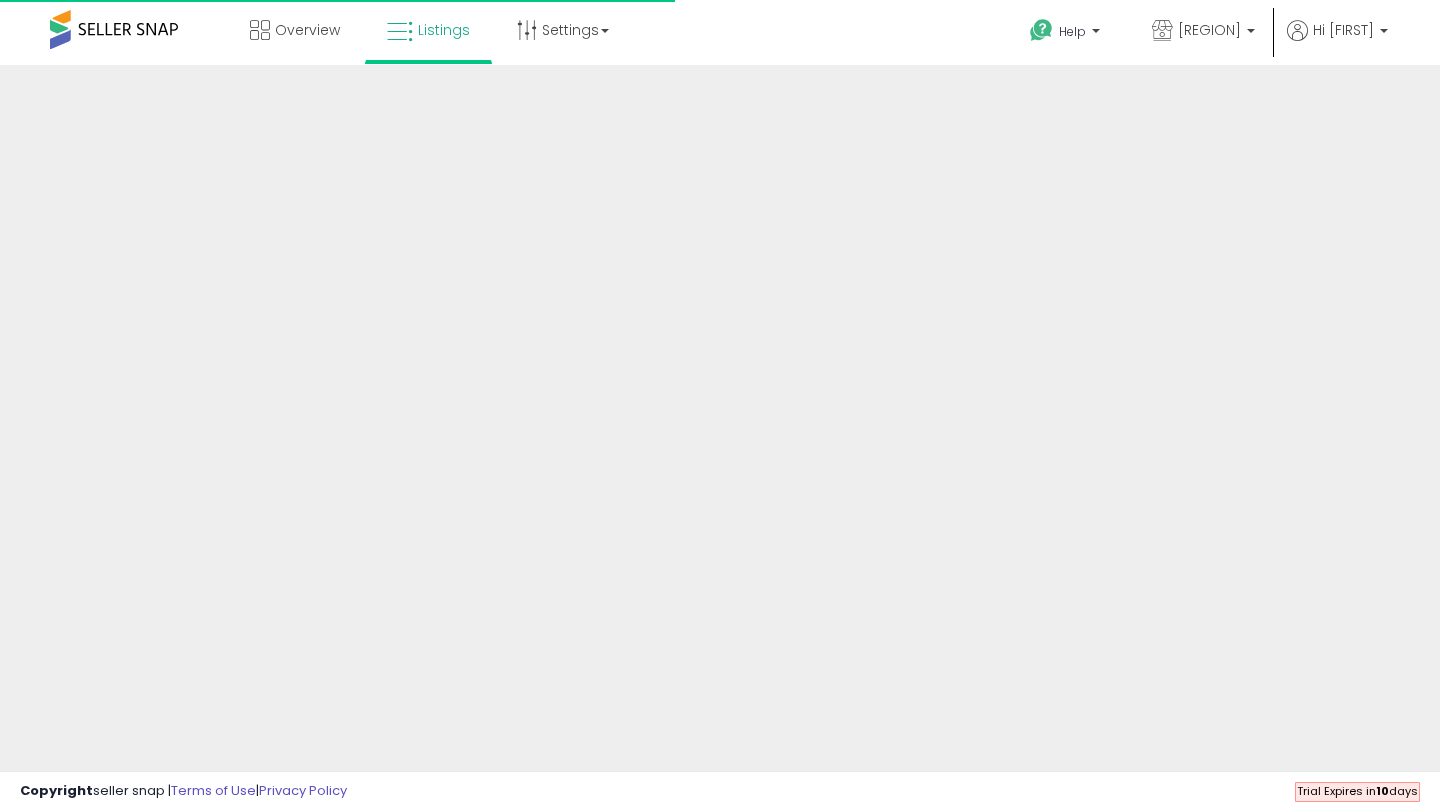 scroll, scrollTop: 0, scrollLeft: 0, axis: both 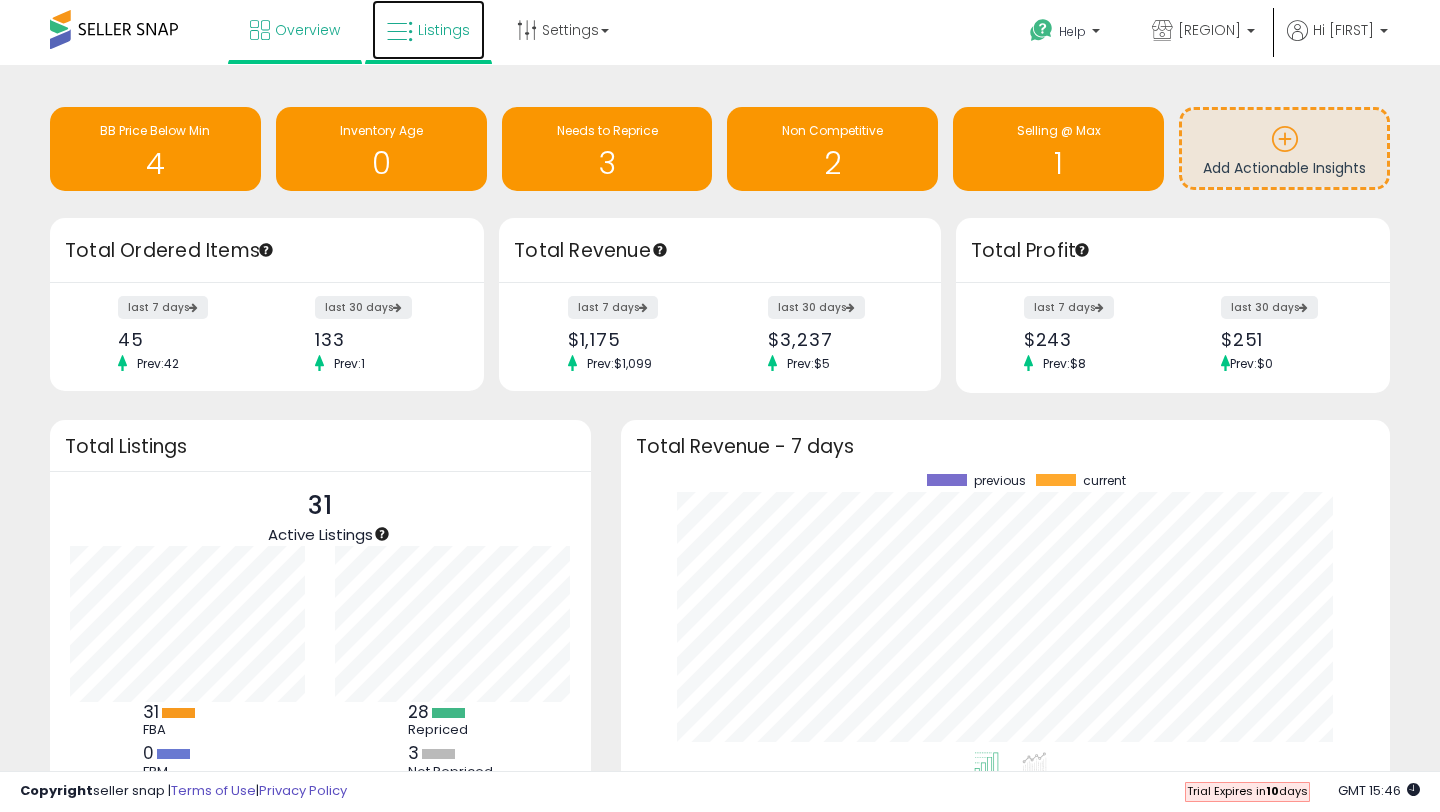 click on "Listings" at bounding box center (428, 30) 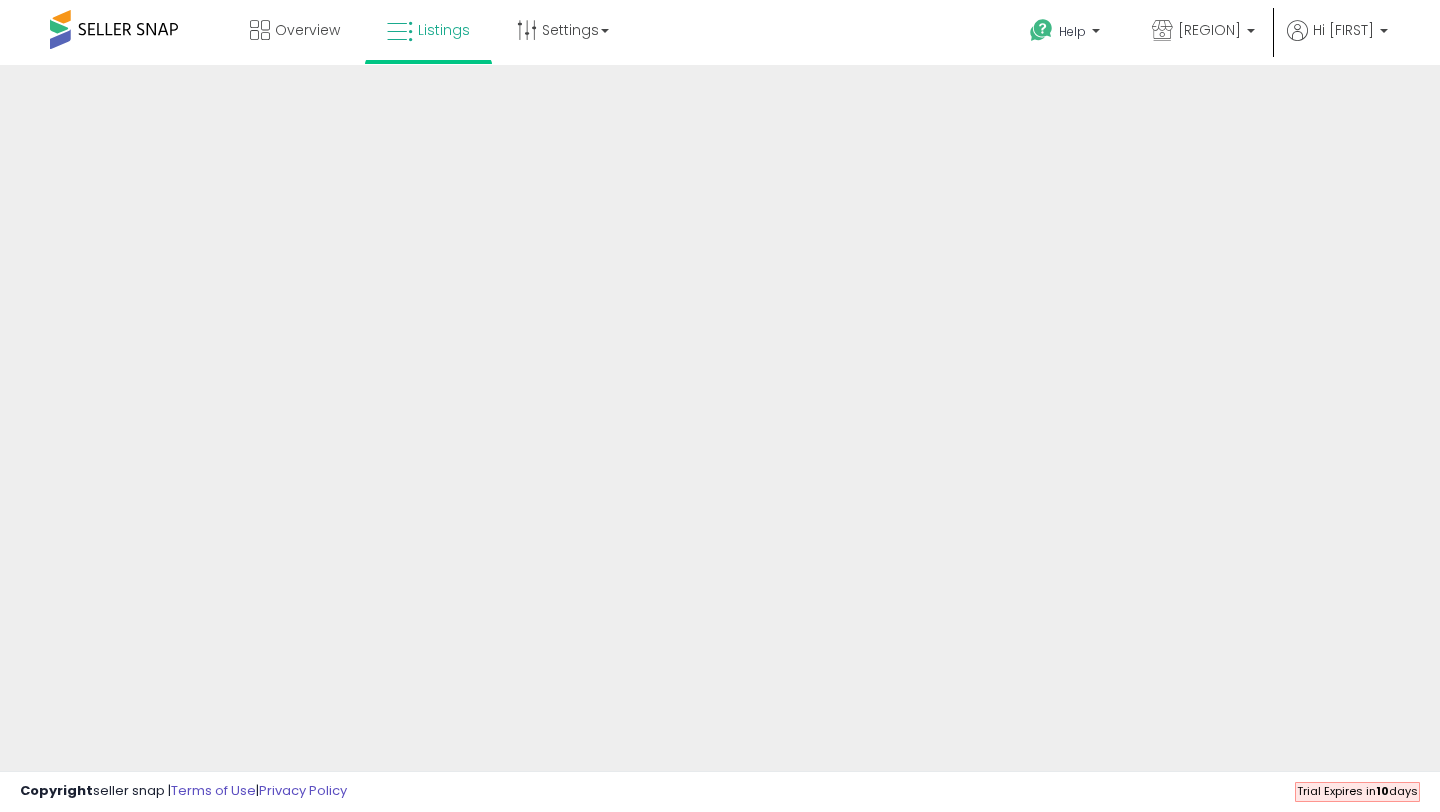 scroll, scrollTop: 0, scrollLeft: 0, axis: both 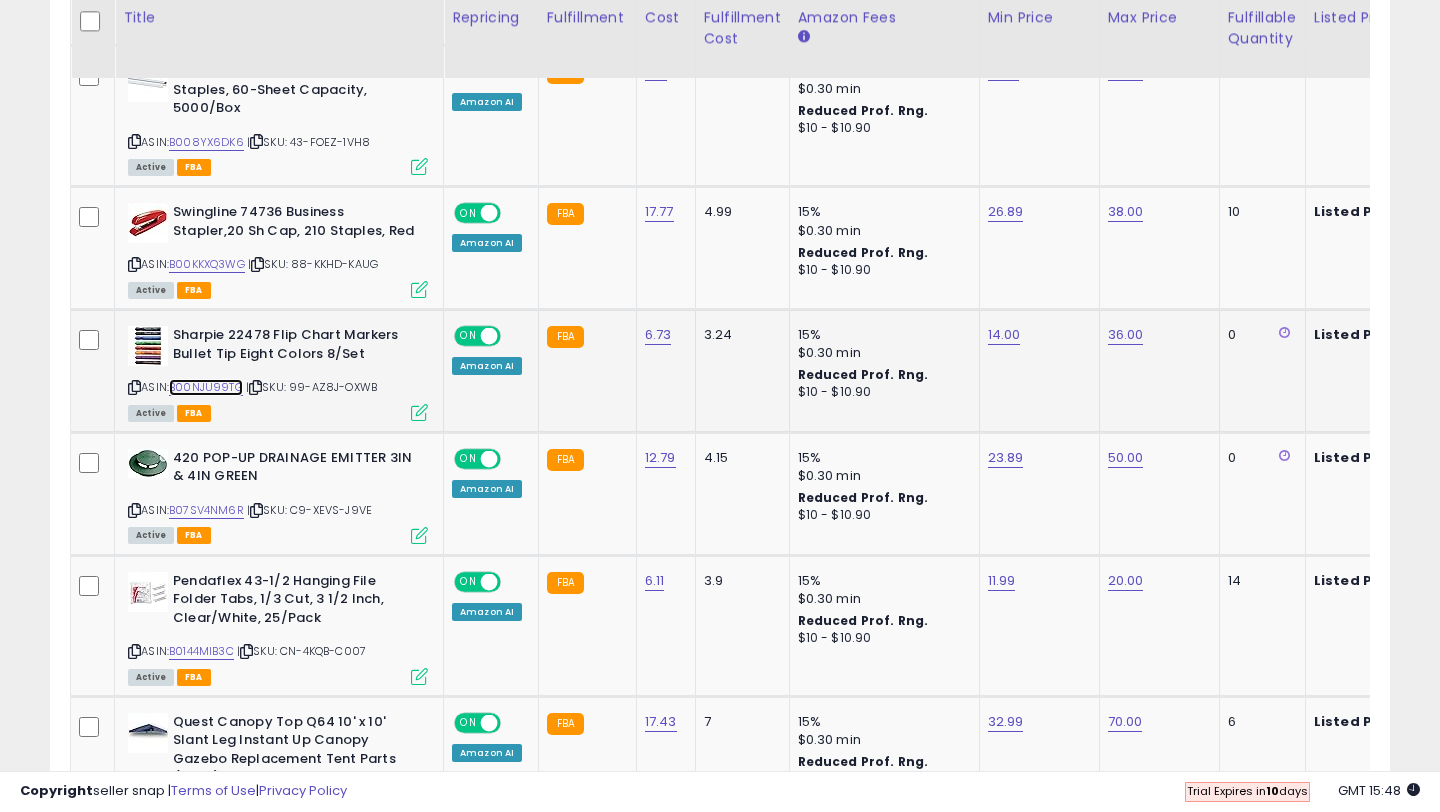 click on "B00NJU99TG" at bounding box center [206, 387] 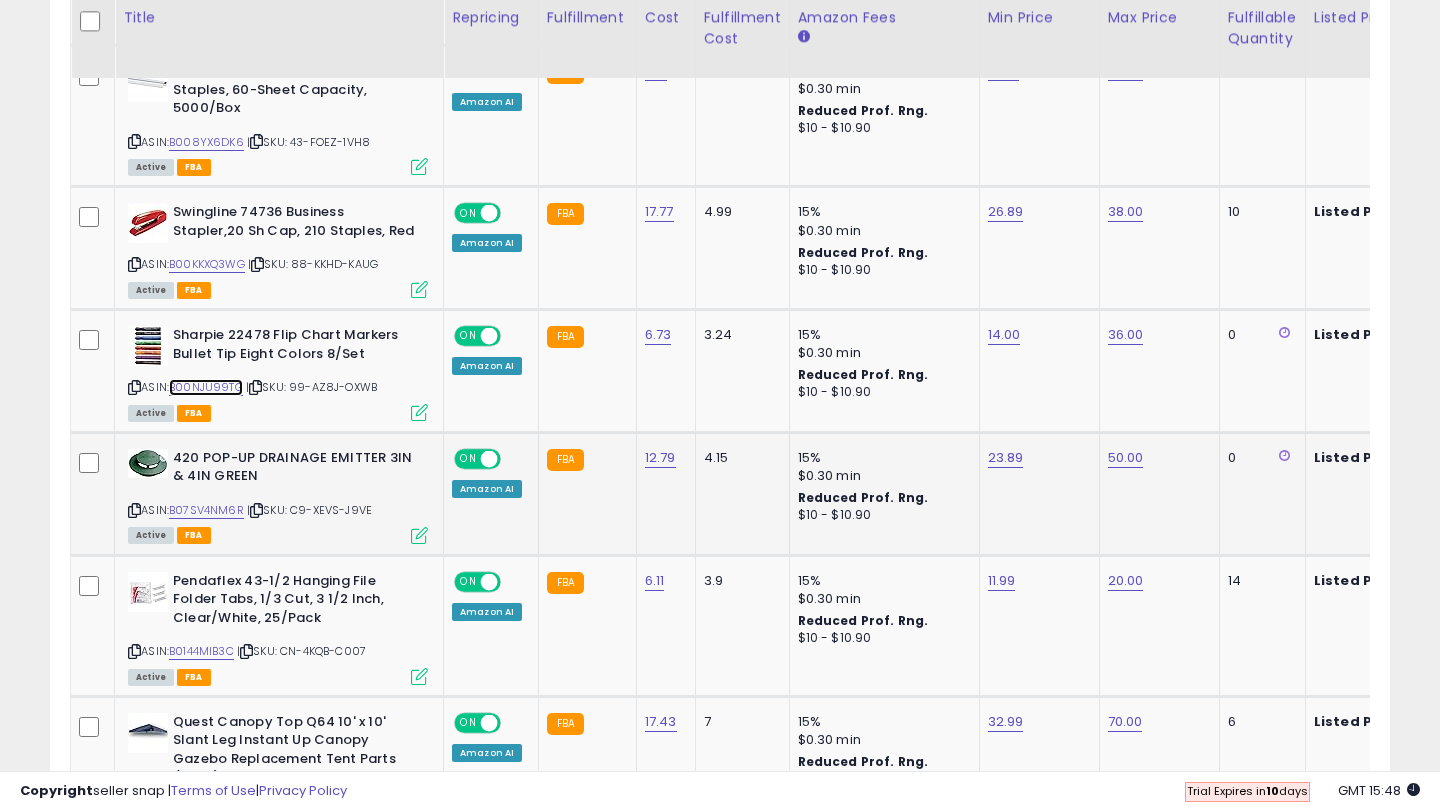 scroll, scrollTop: 0, scrollLeft: 240, axis: horizontal 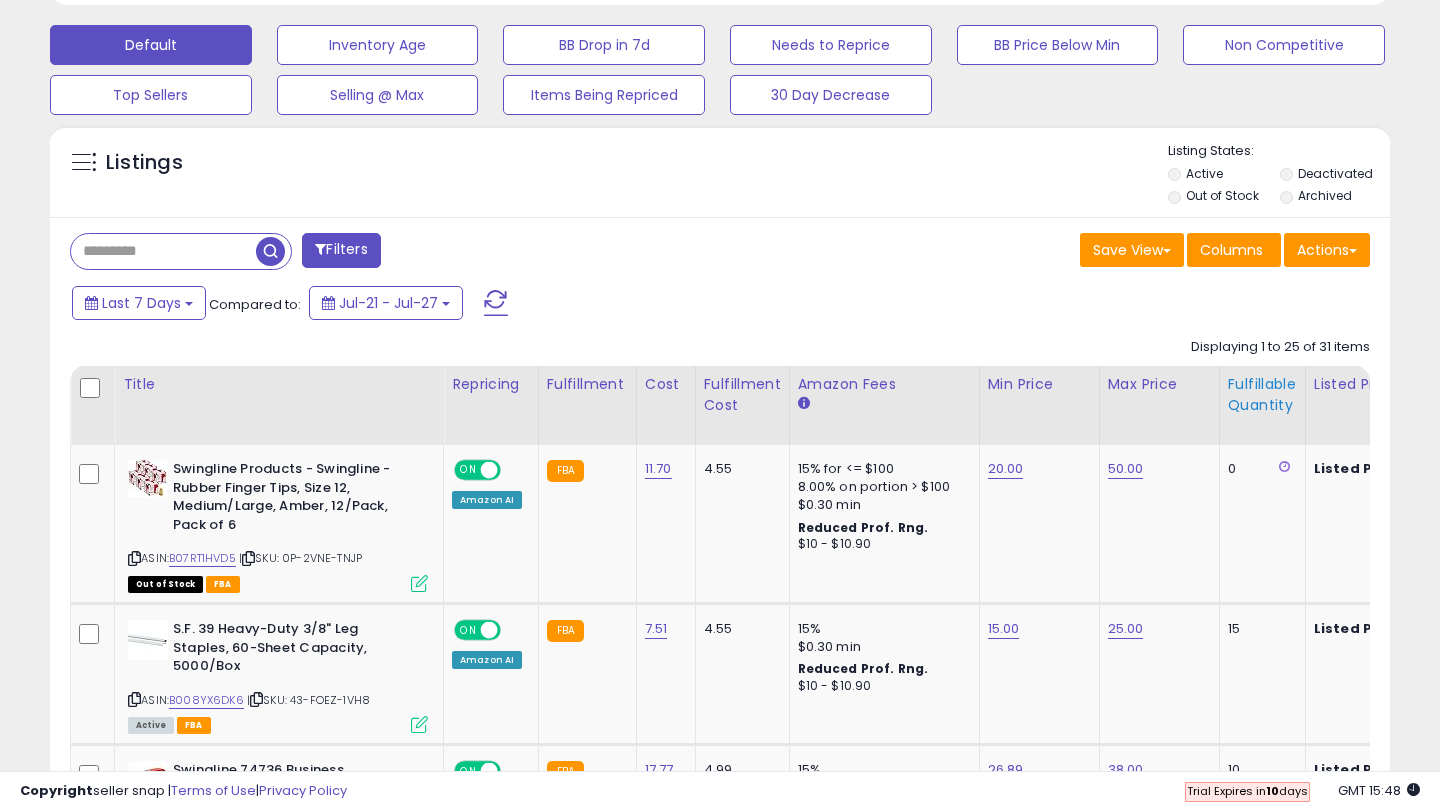click on "Fulfillable Quantity" at bounding box center (1262, 395) 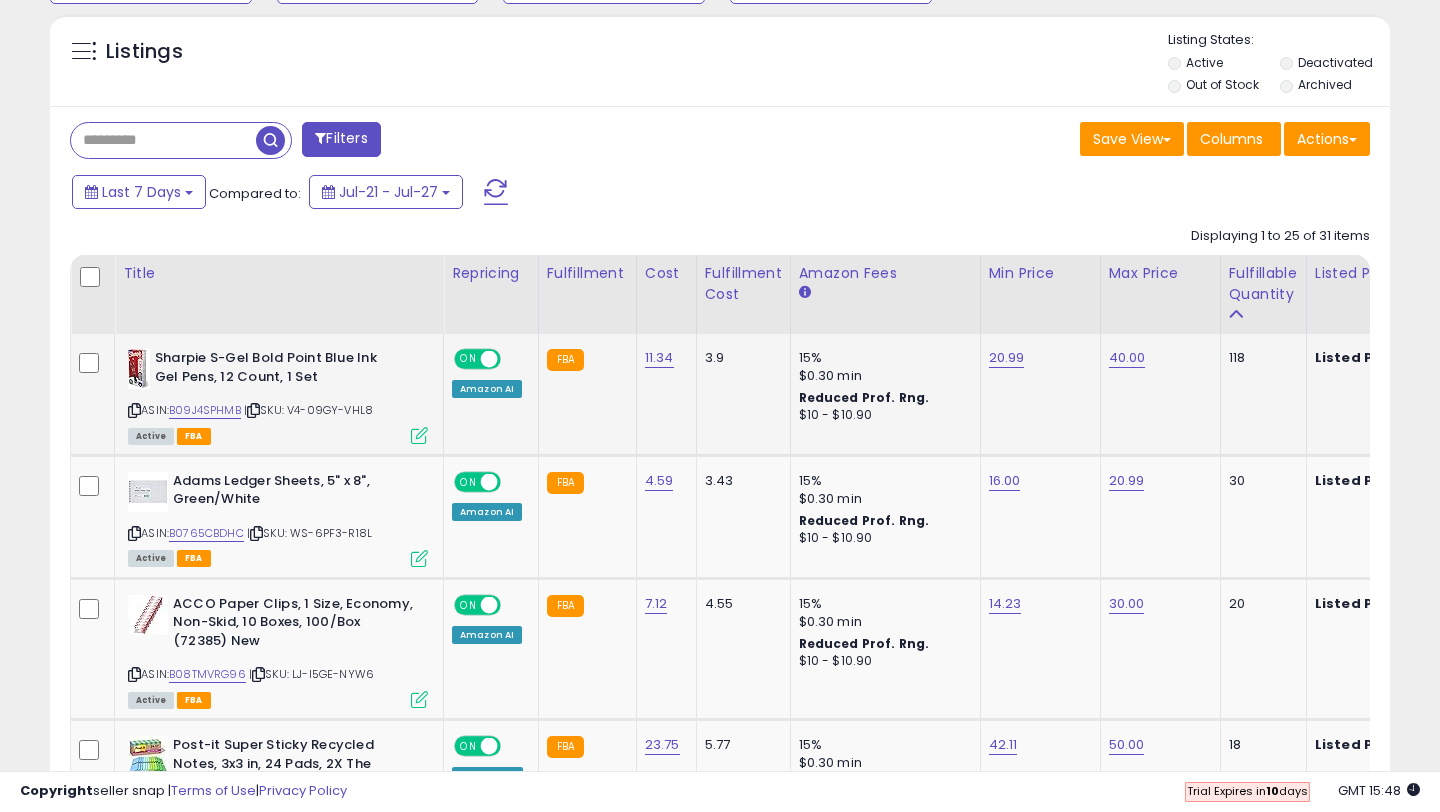 scroll, scrollTop: 715, scrollLeft: 0, axis: vertical 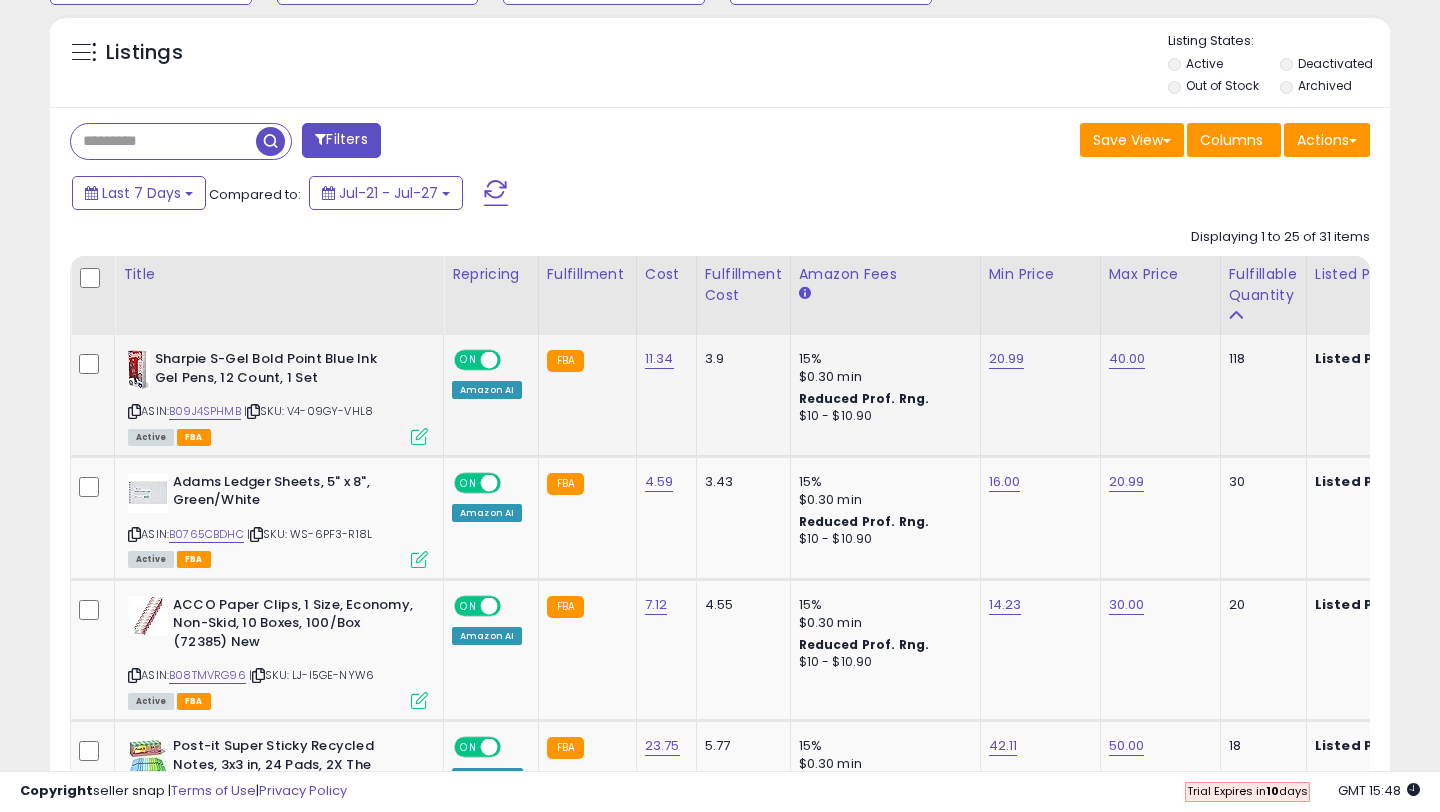 click at bounding box center (134, 411) 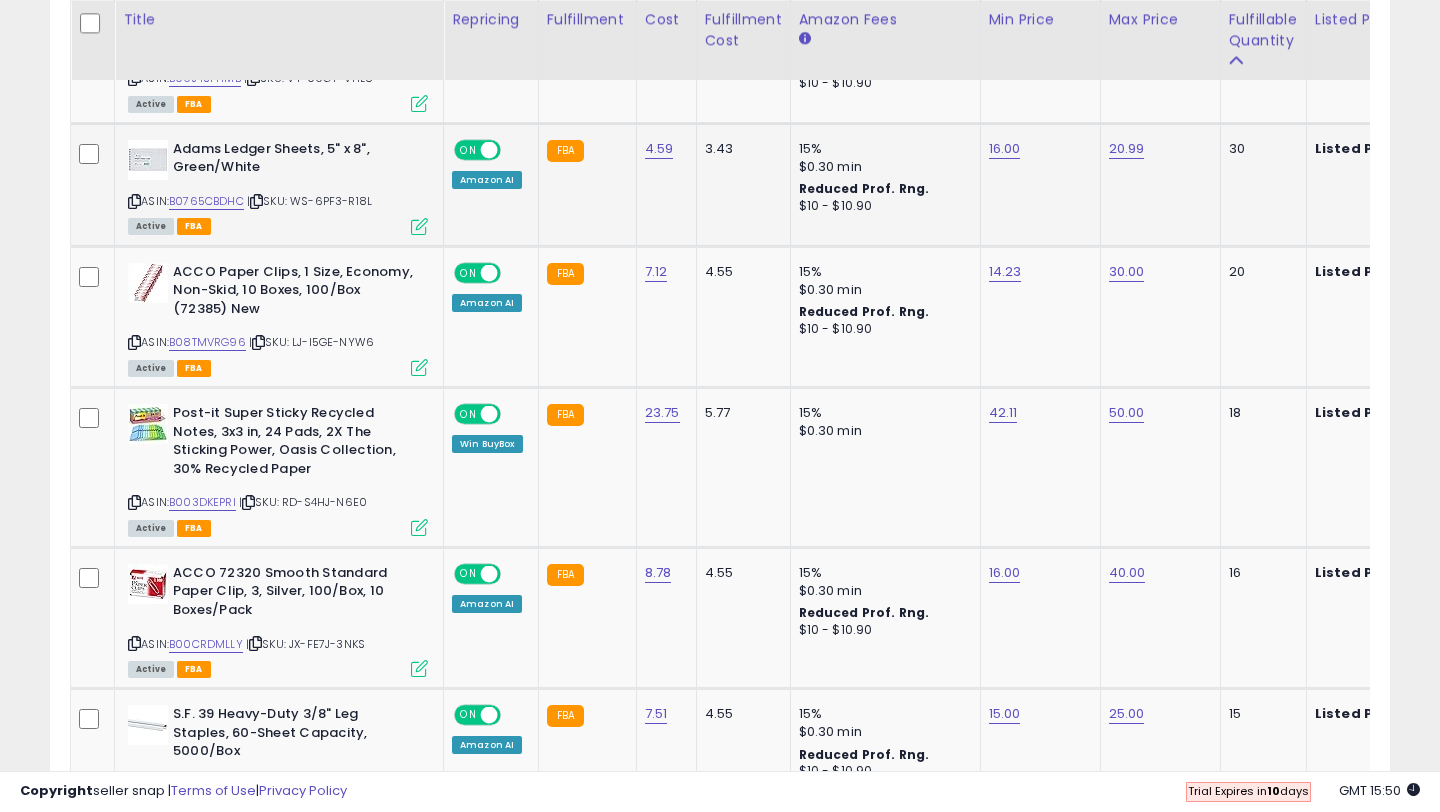 scroll, scrollTop: 1050, scrollLeft: 0, axis: vertical 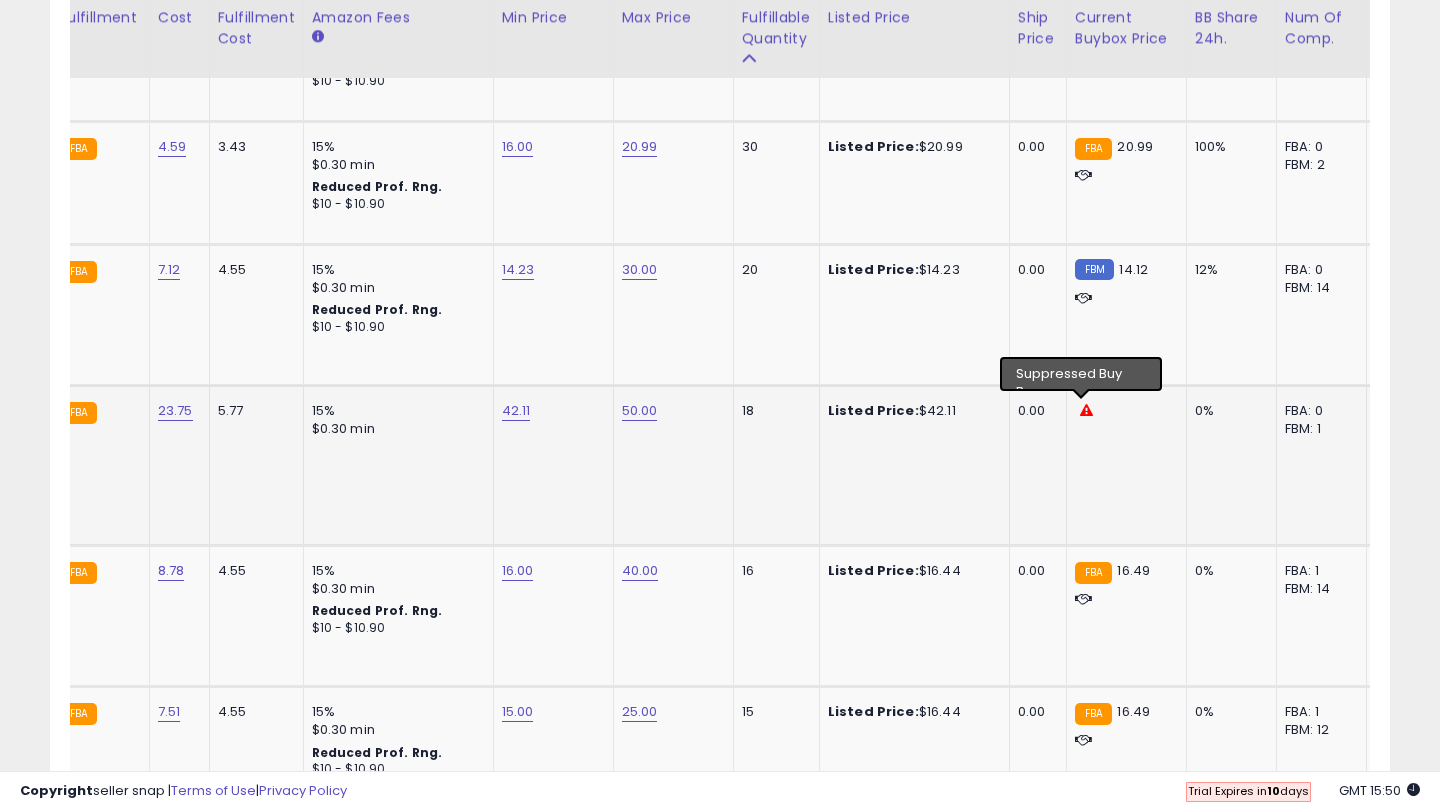 click at bounding box center (1086, 410) 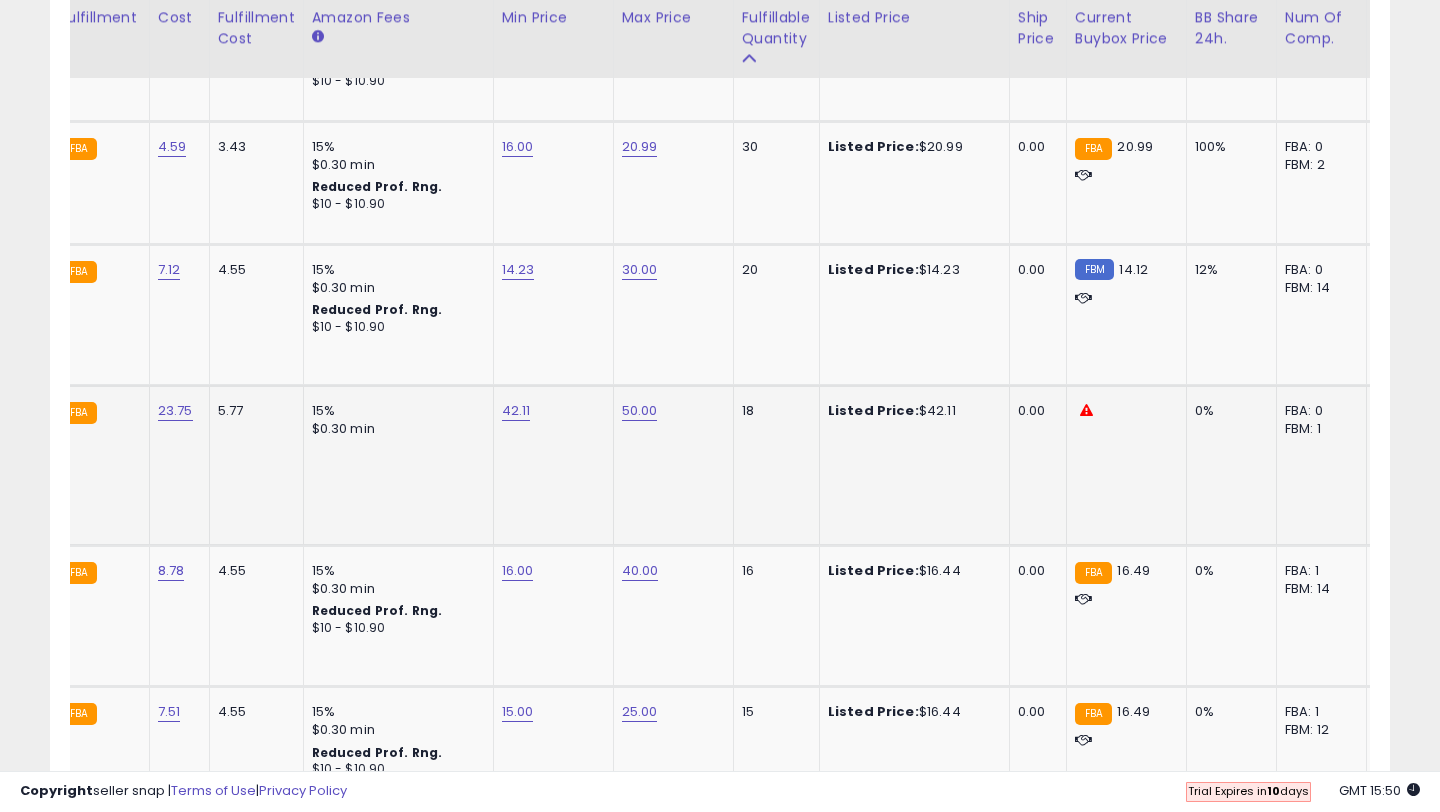 click at bounding box center (1086, 410) 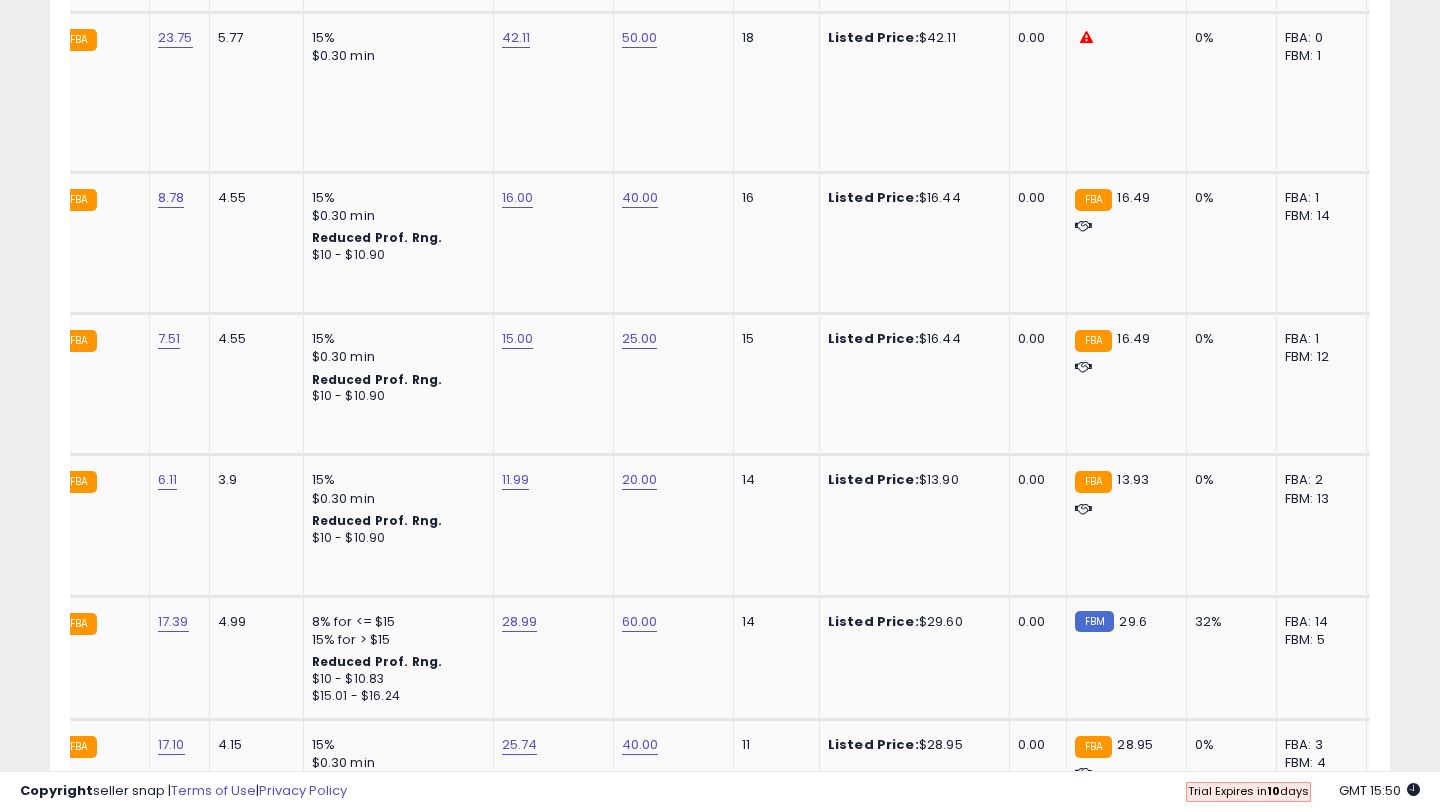 scroll, scrollTop: 1547, scrollLeft: 0, axis: vertical 